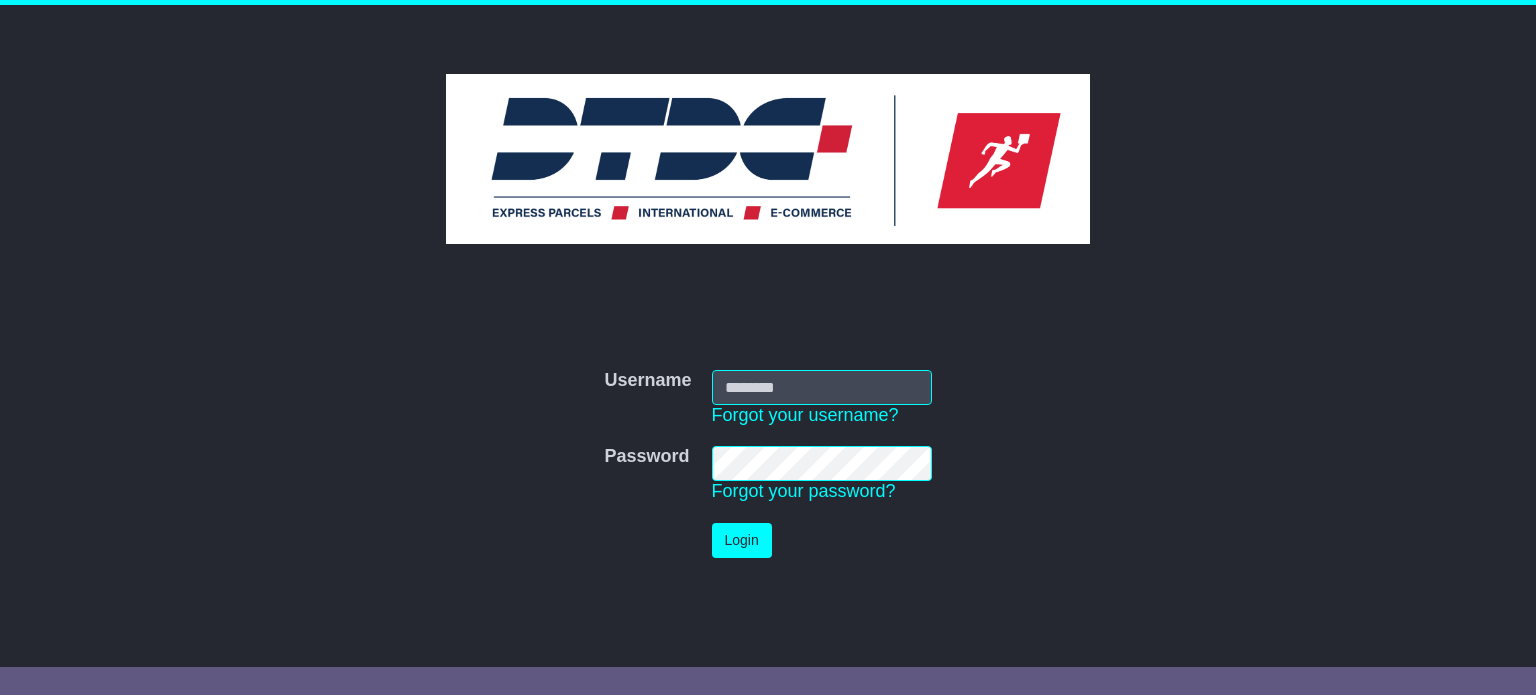 scroll, scrollTop: 0, scrollLeft: 0, axis: both 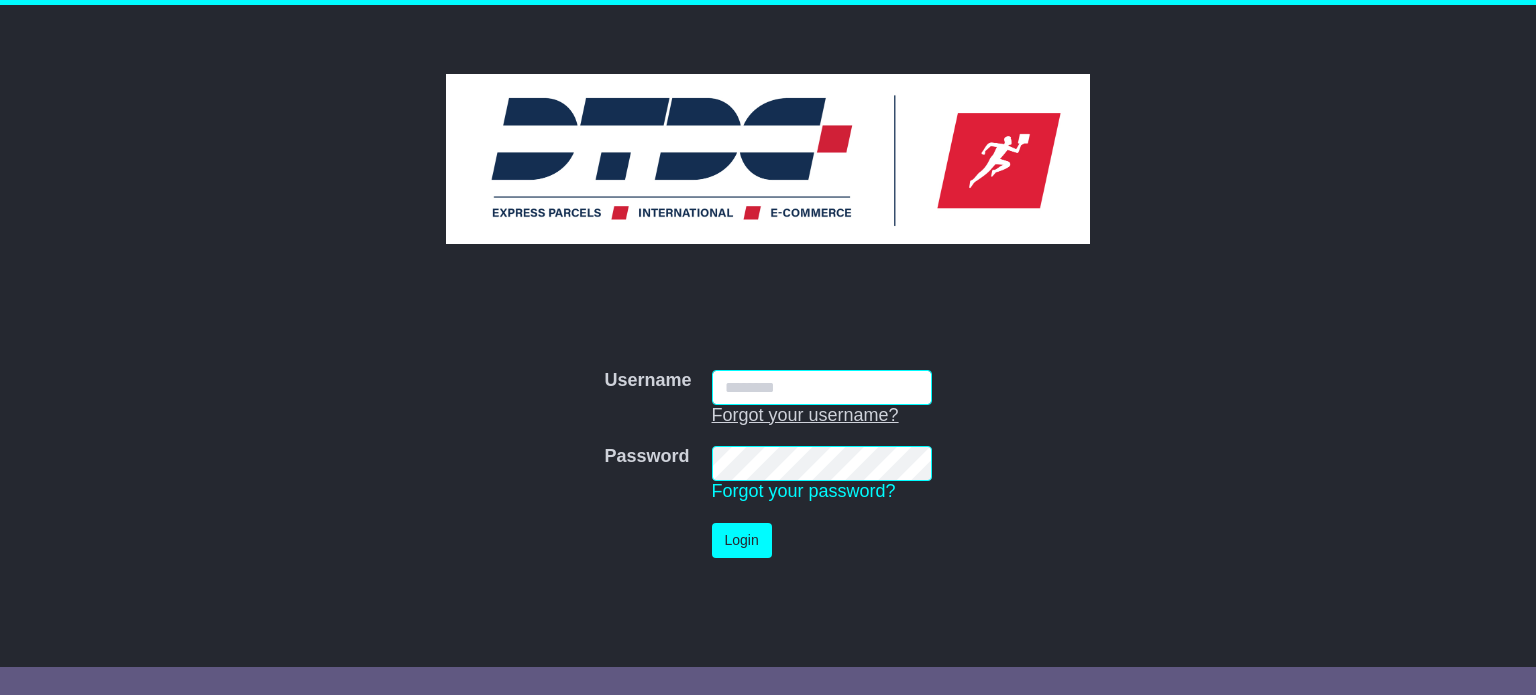 type on "*******" 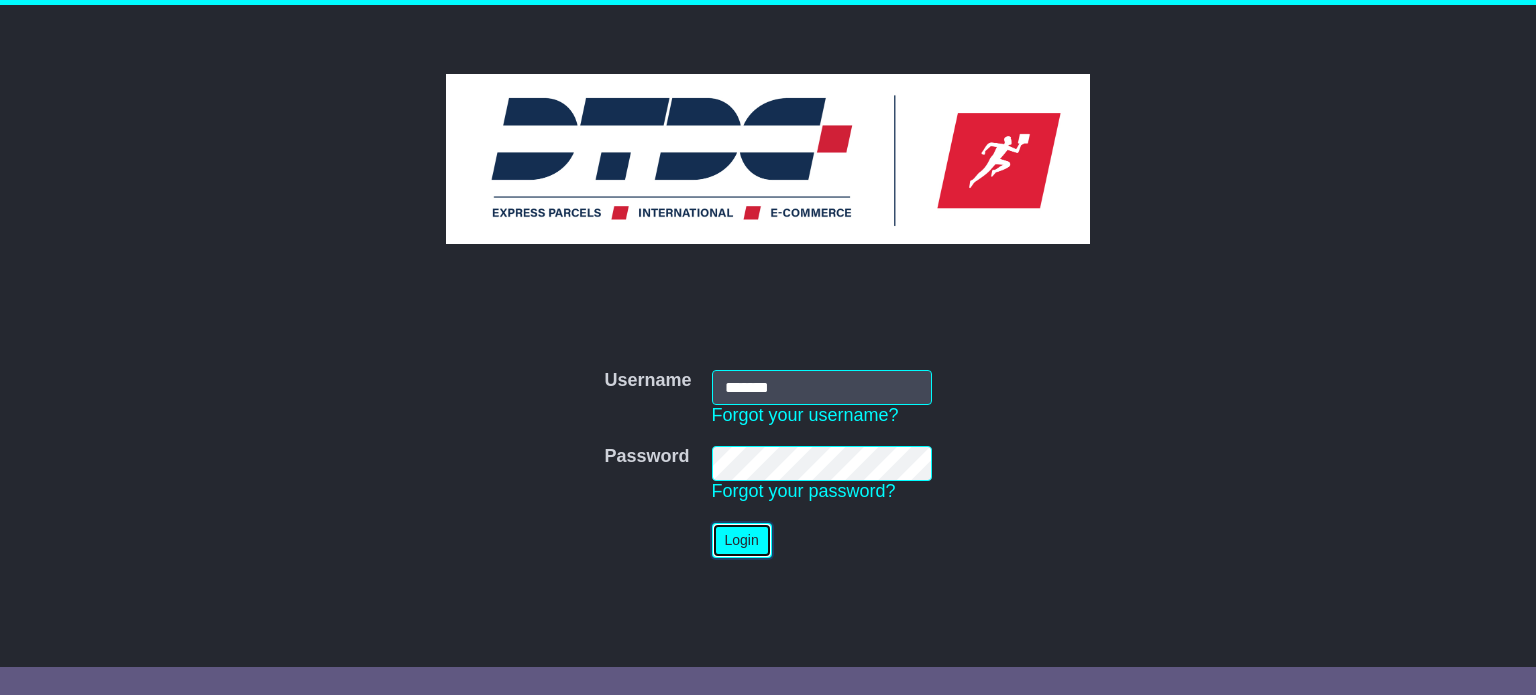 click on "Login" at bounding box center [742, 540] 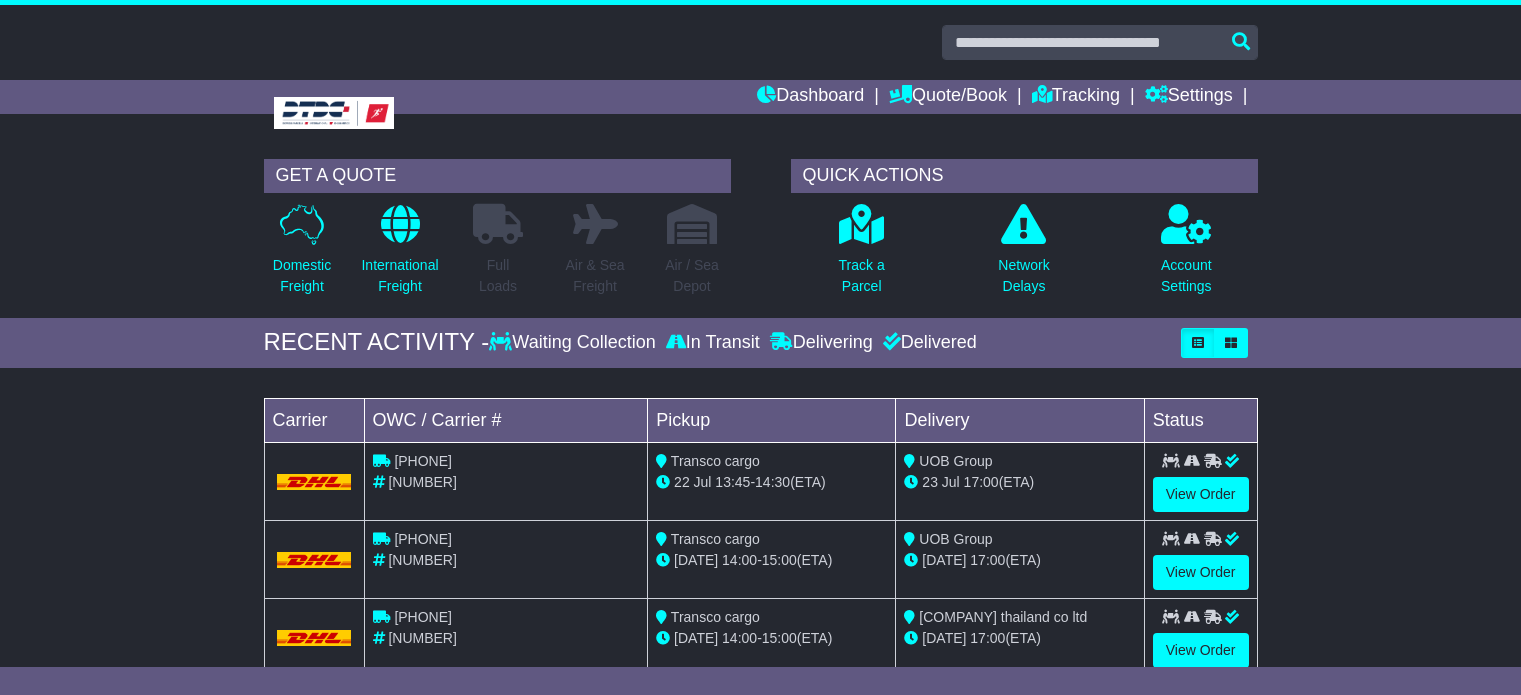 scroll, scrollTop: 0, scrollLeft: 0, axis: both 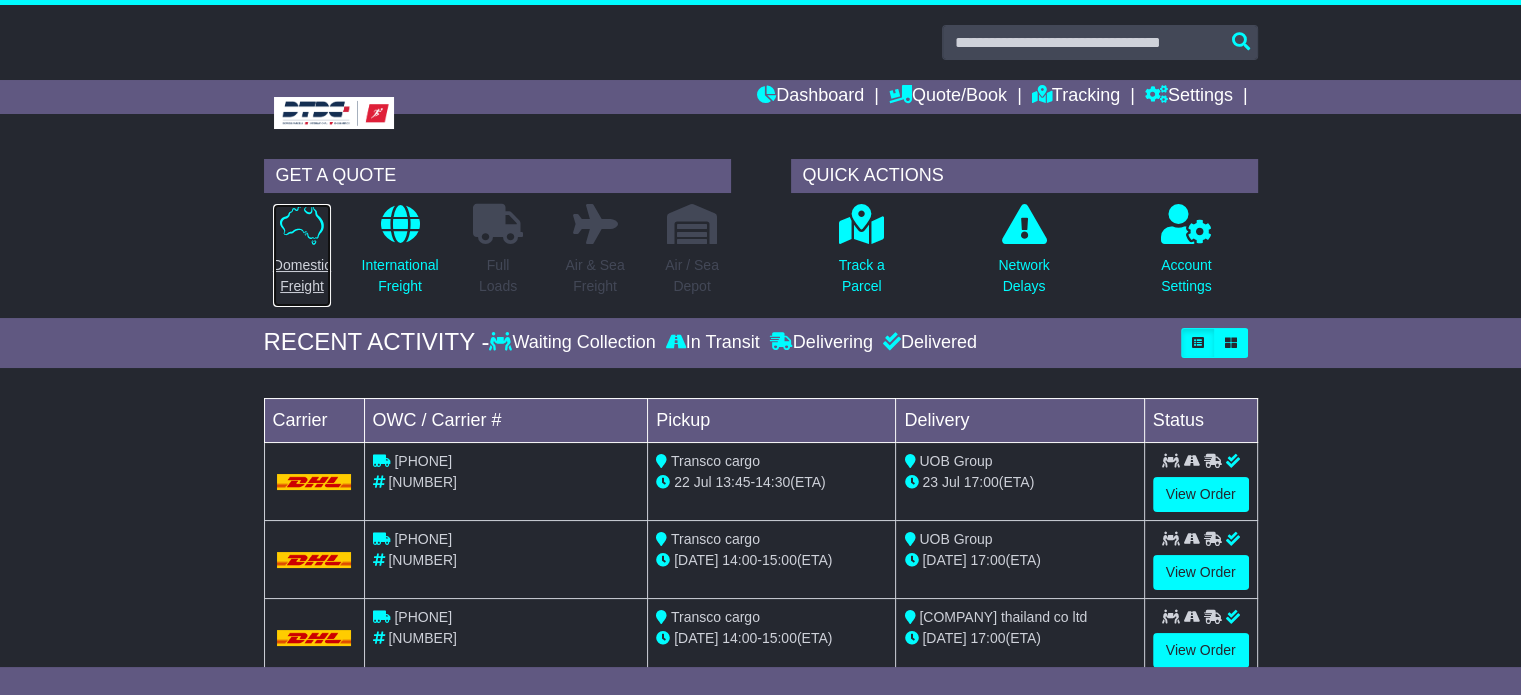 click on "Domestic Freight" at bounding box center (302, 255) 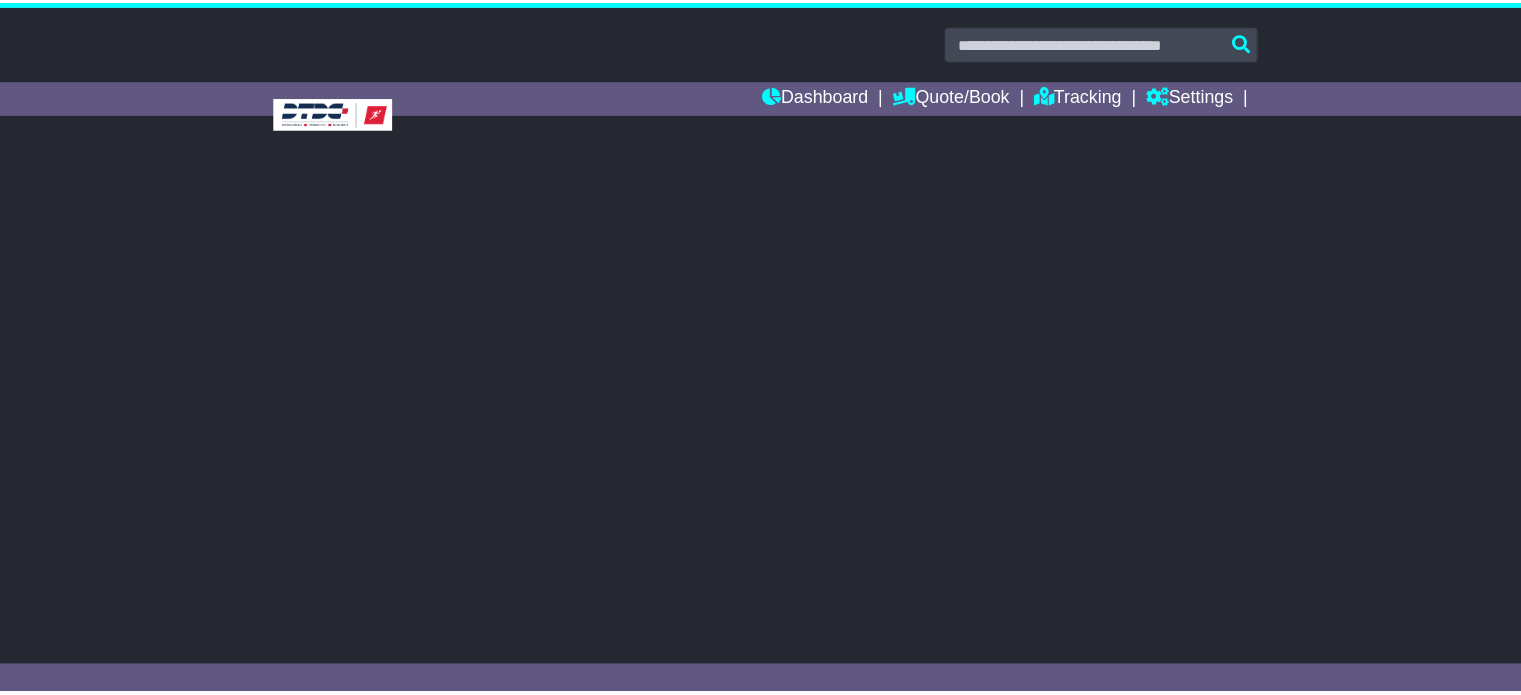 scroll, scrollTop: 0, scrollLeft: 0, axis: both 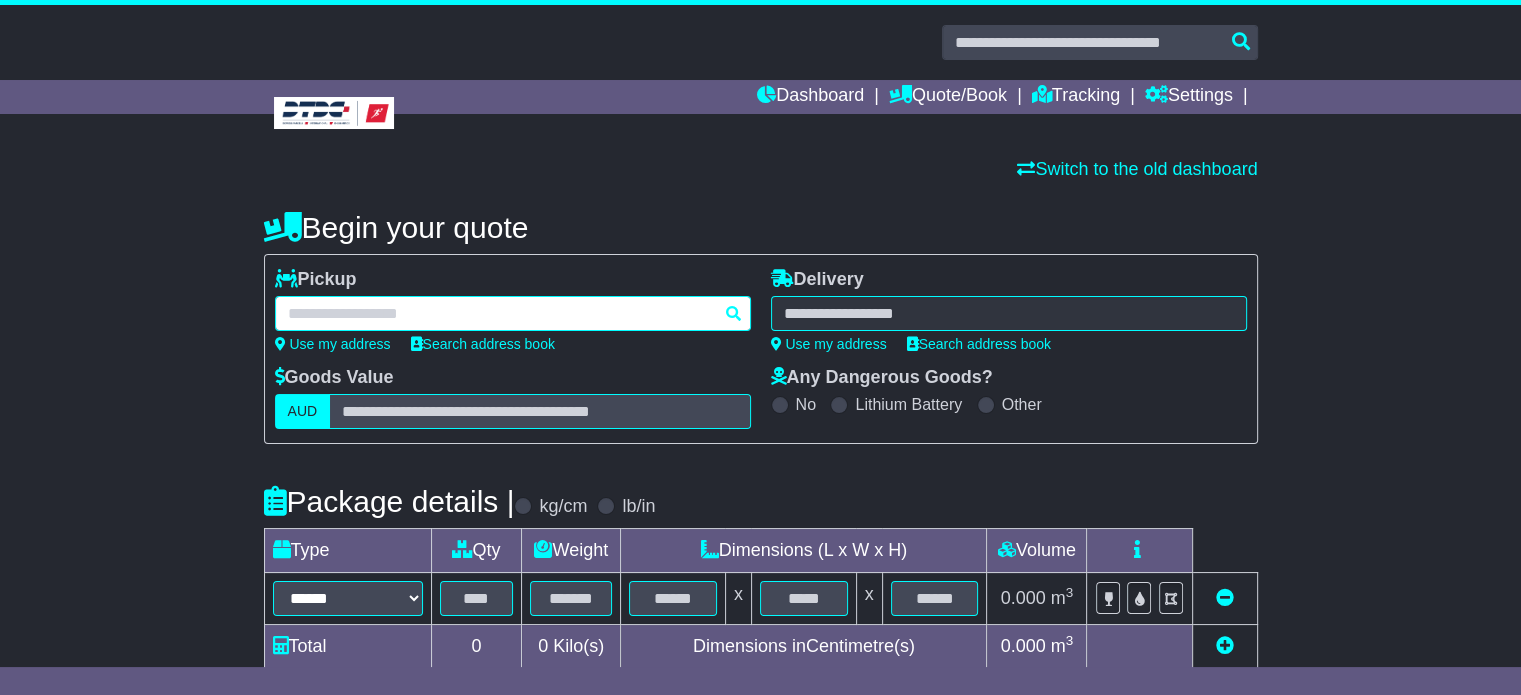 click at bounding box center (513, 313) 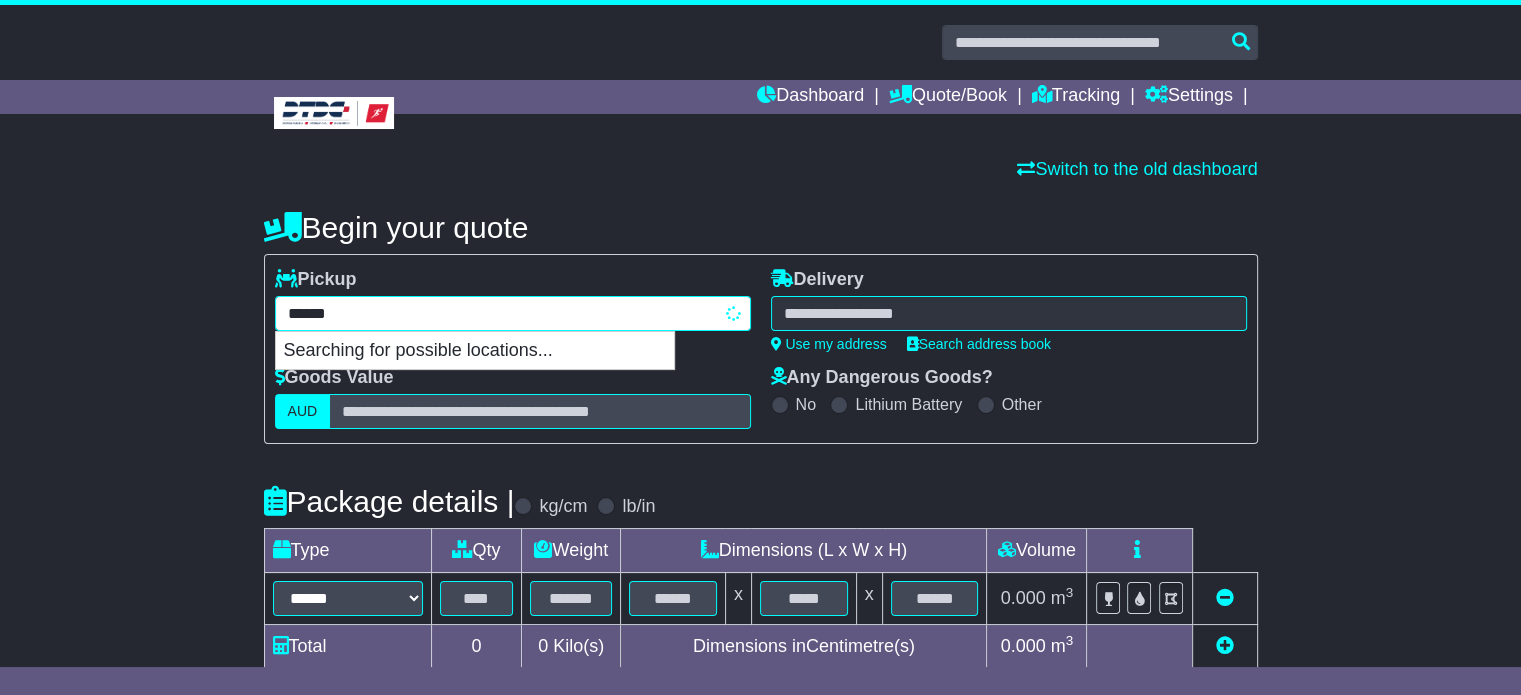 type on "*******" 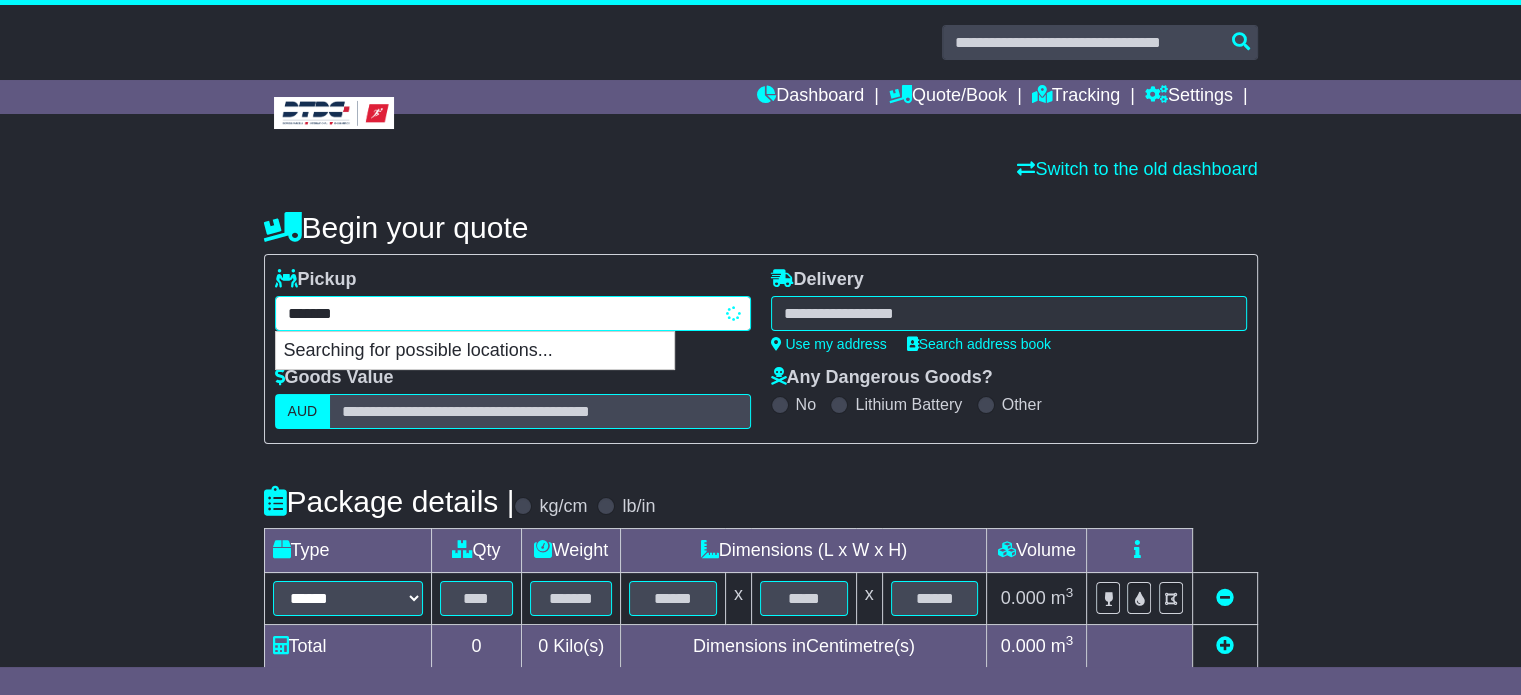 type on "********" 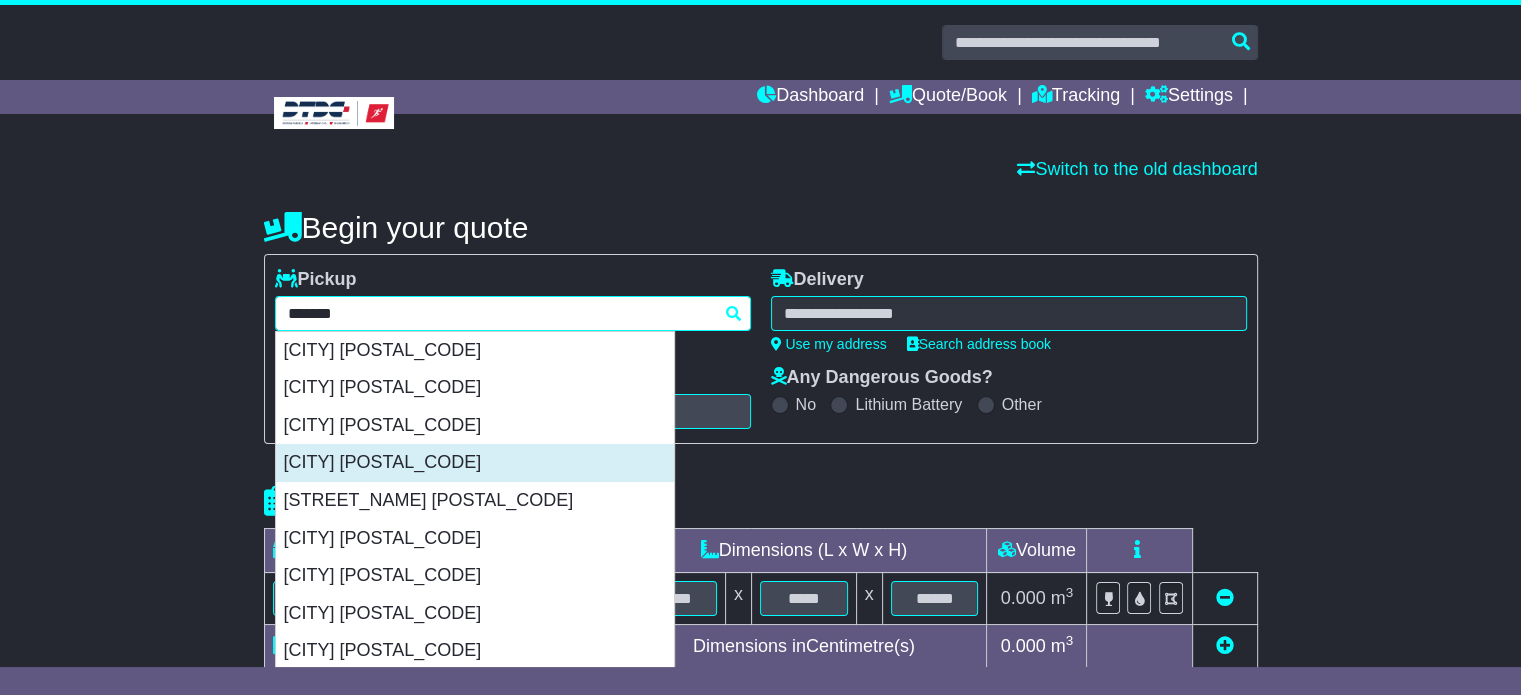 click on "CAMPBELLFIELD 3061" at bounding box center (475, 463) 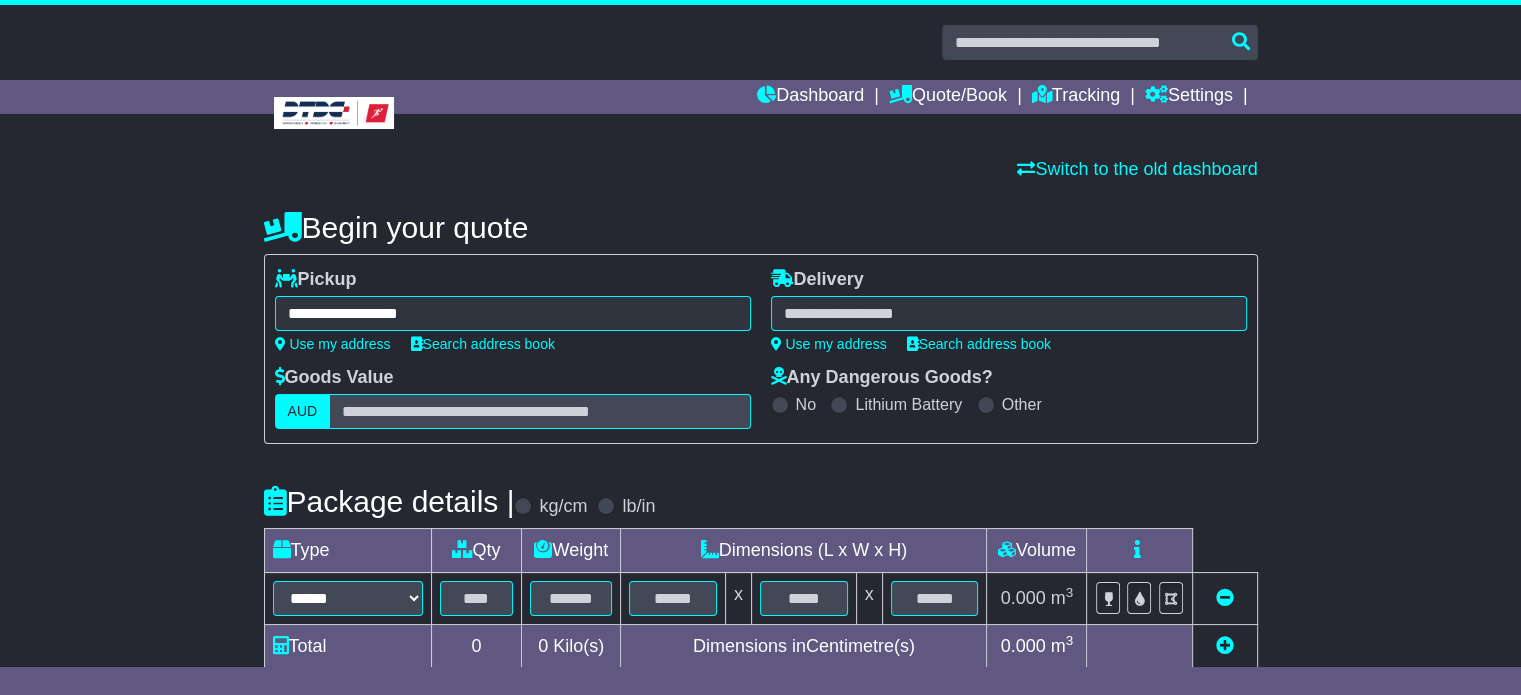 type on "**********" 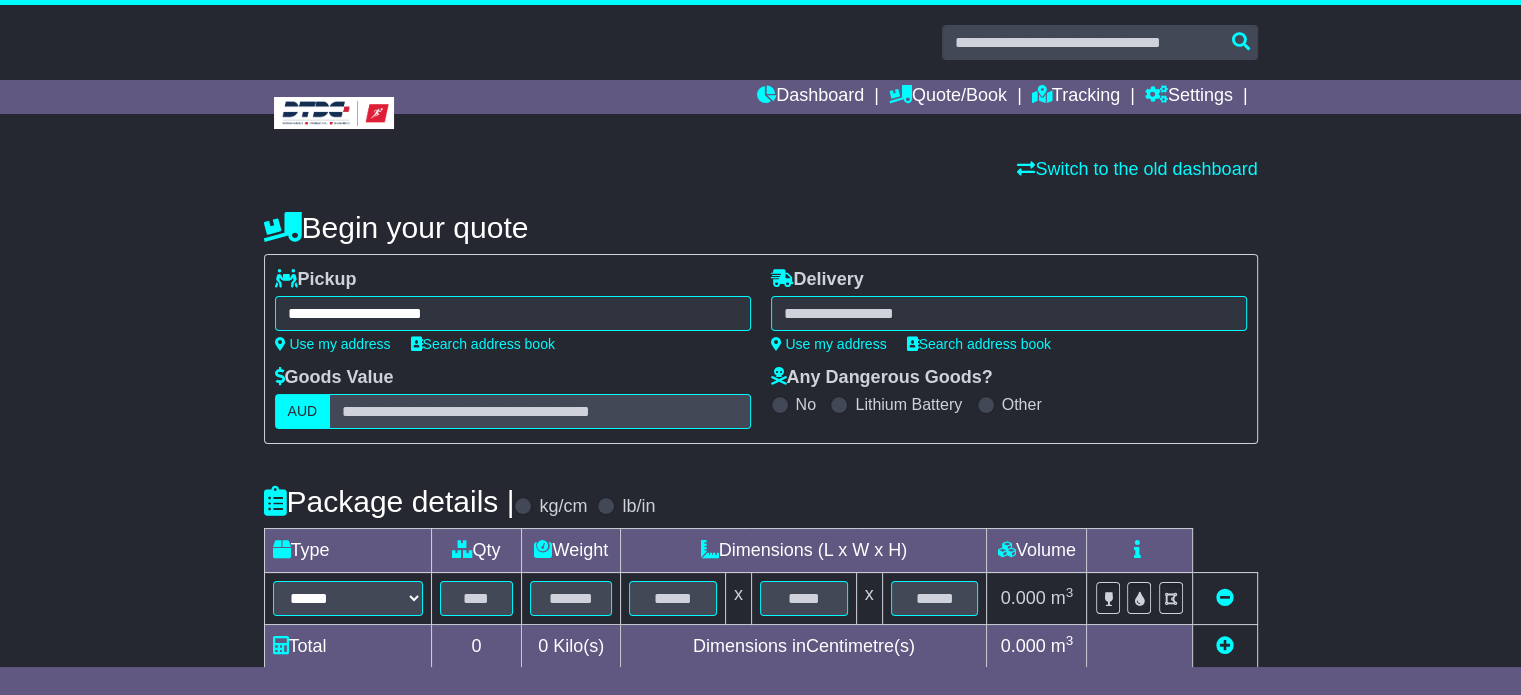 click at bounding box center [1009, 313] 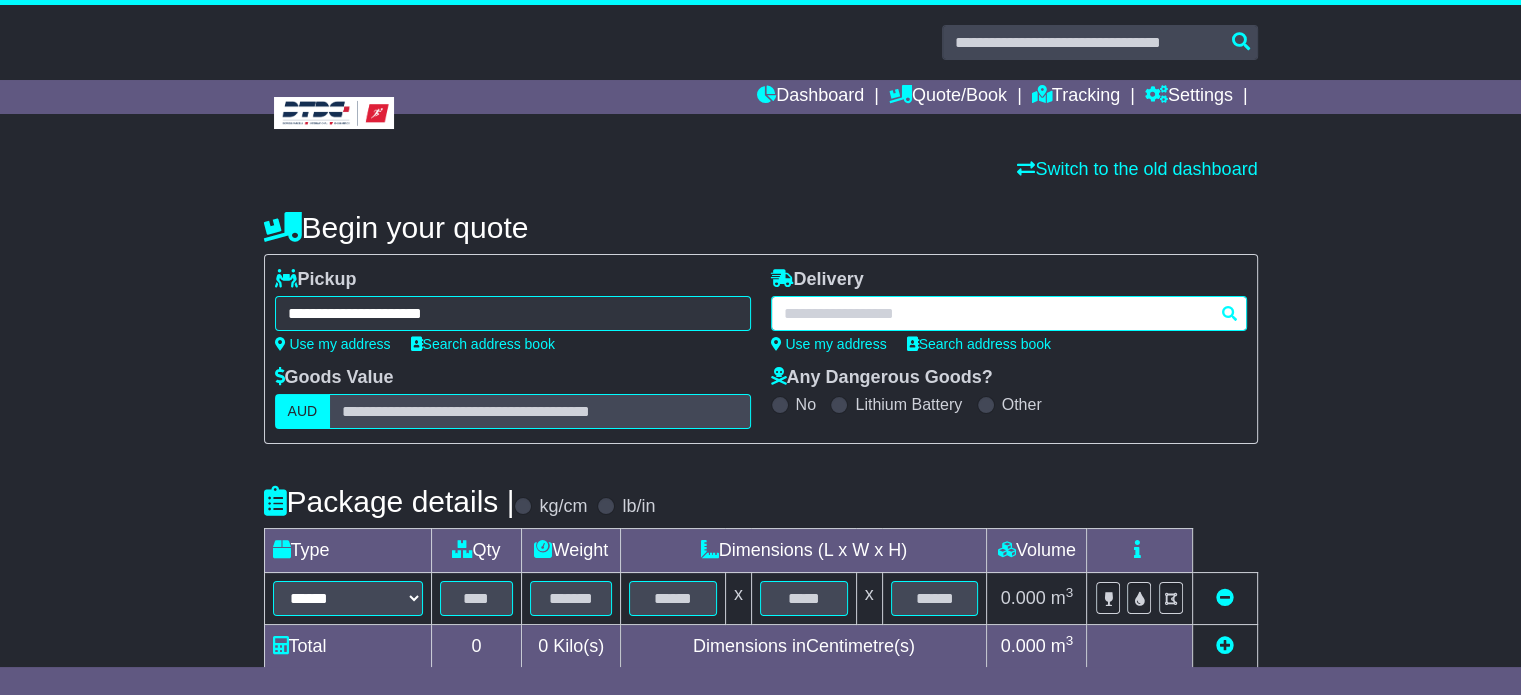 paste on "**********" 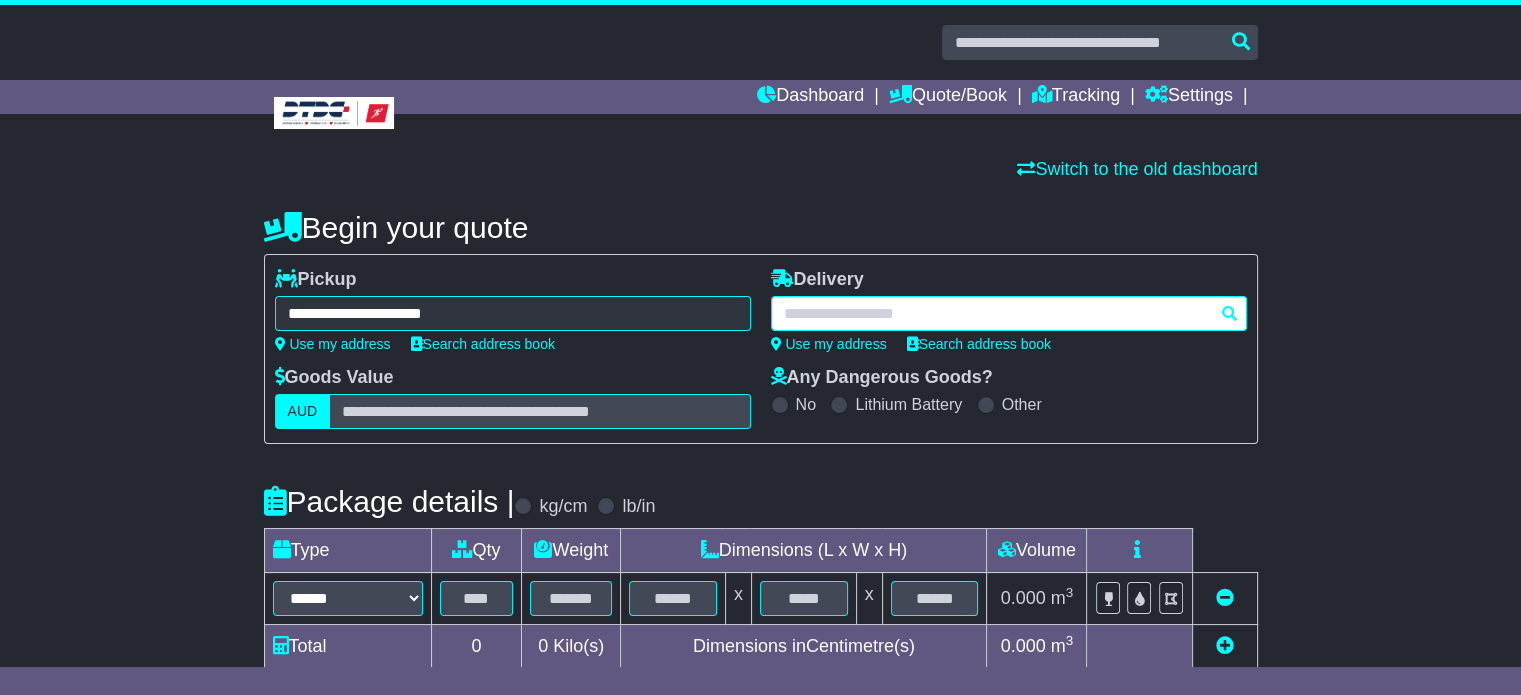 type on "**********" 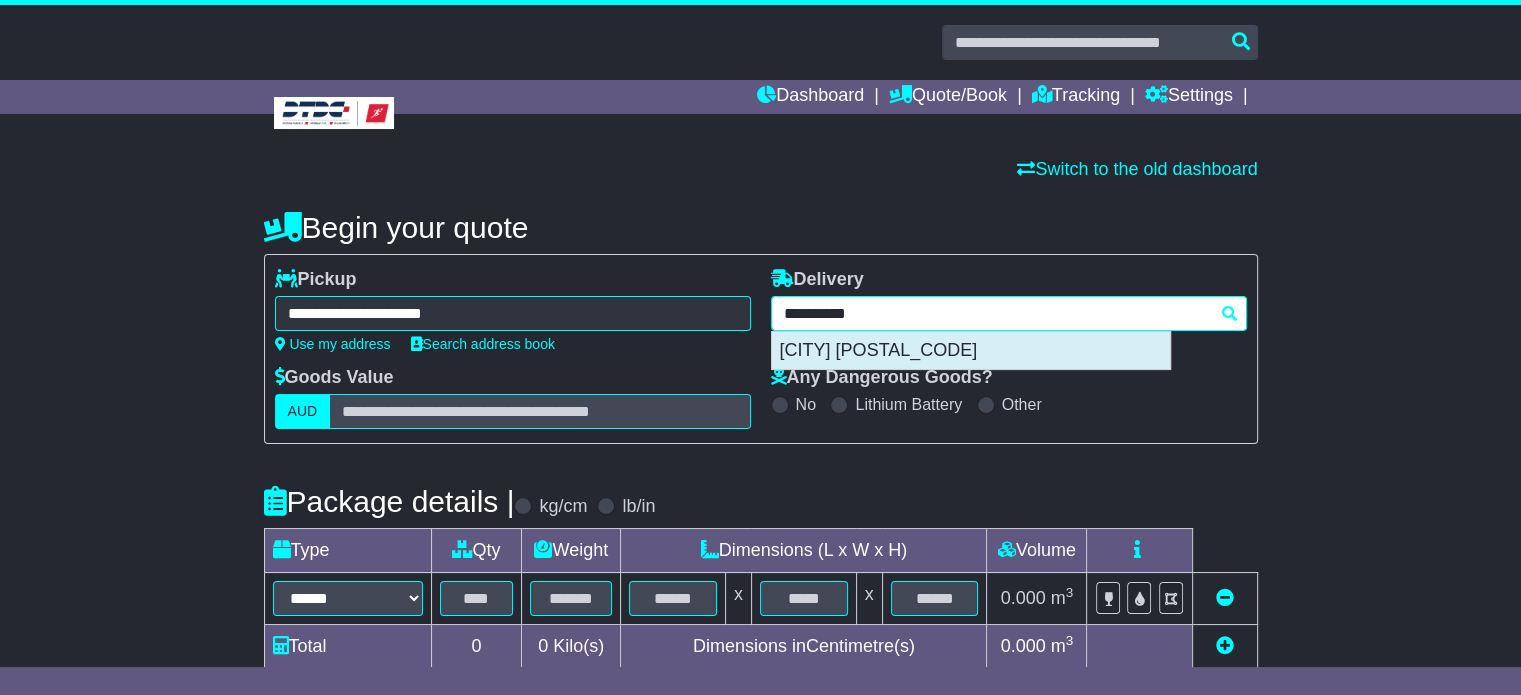 click on "DOUBLEVIEW 6018" at bounding box center [971, 351] 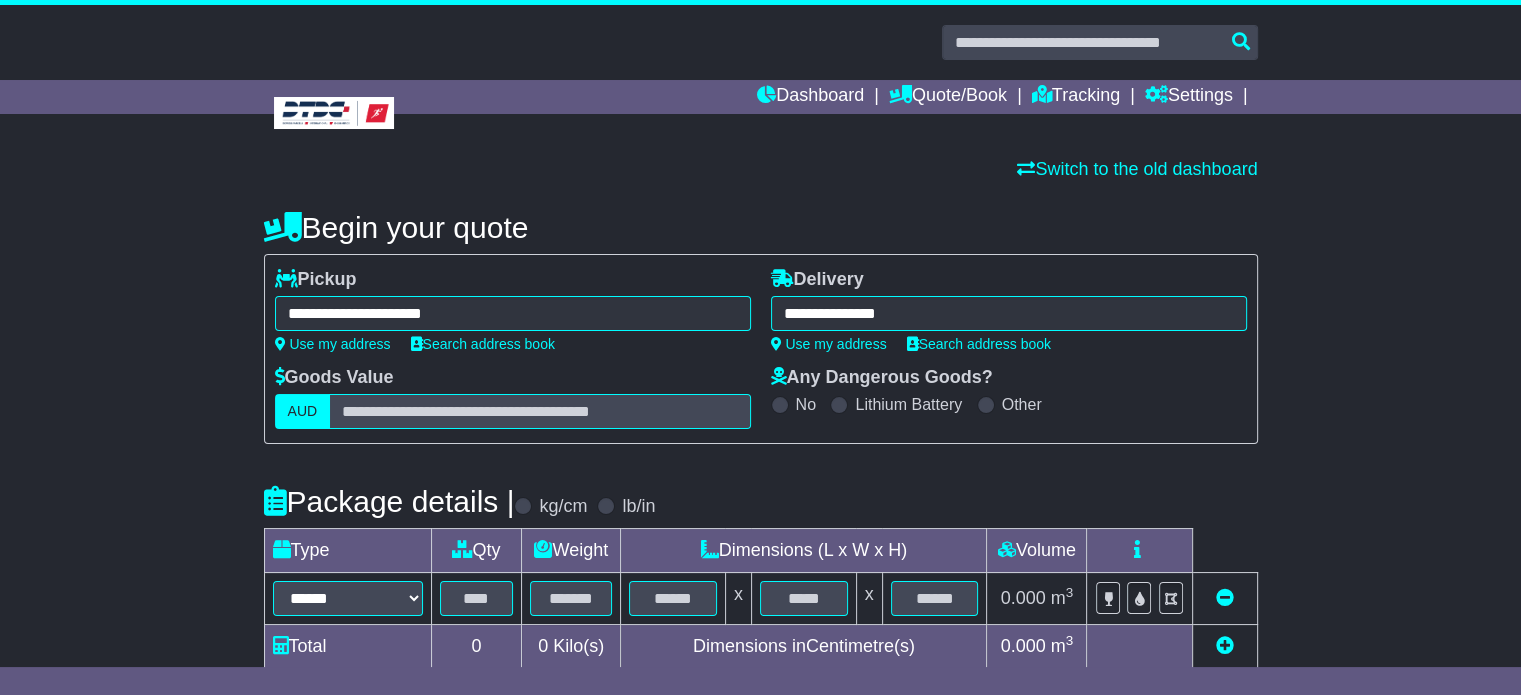 type on "**********" 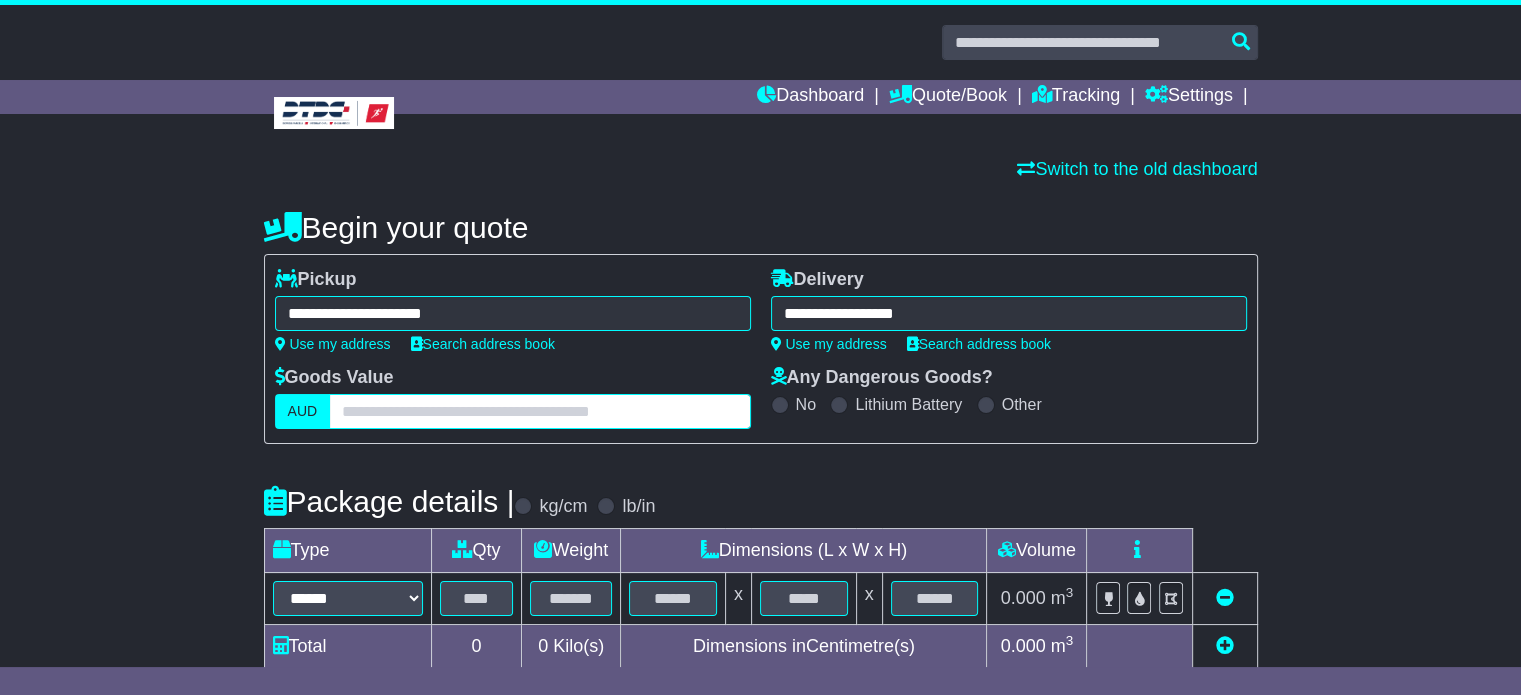 click at bounding box center (539, 411) 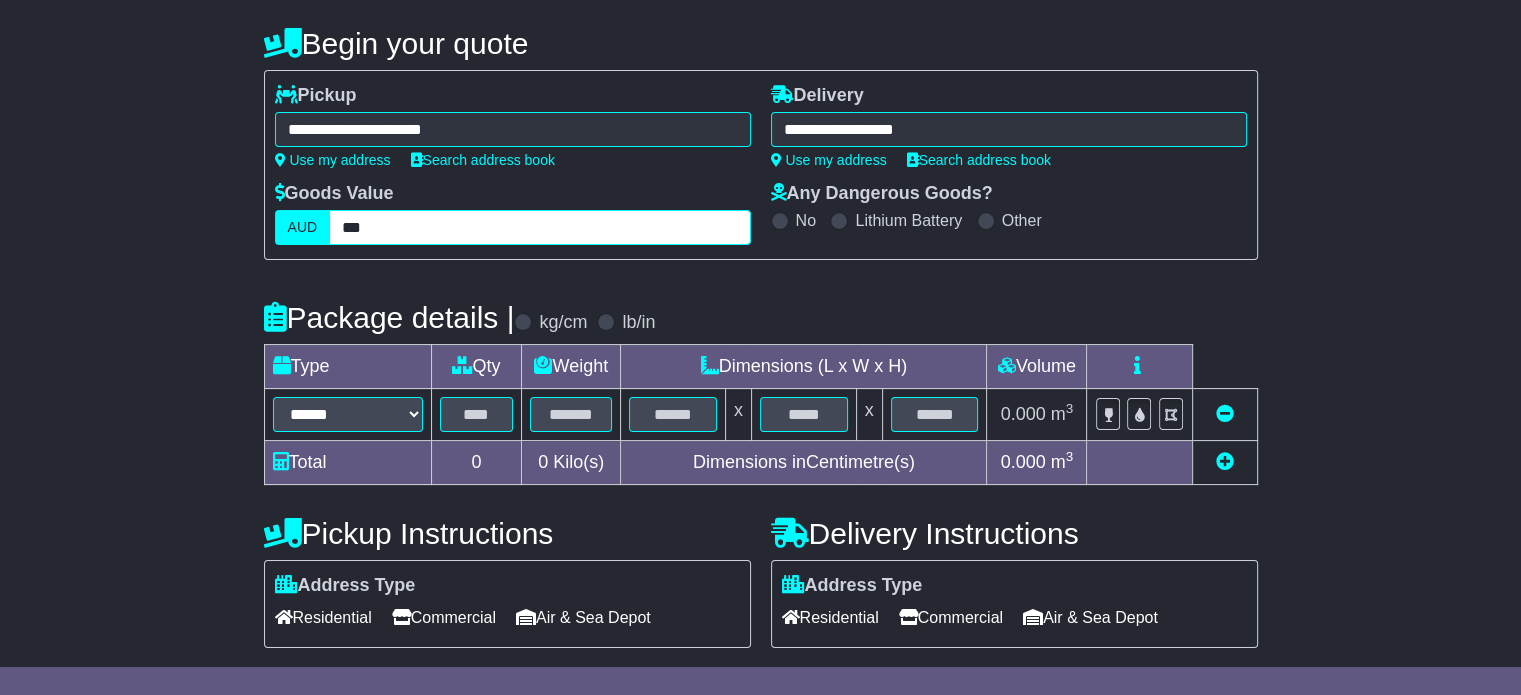 scroll, scrollTop: 300, scrollLeft: 0, axis: vertical 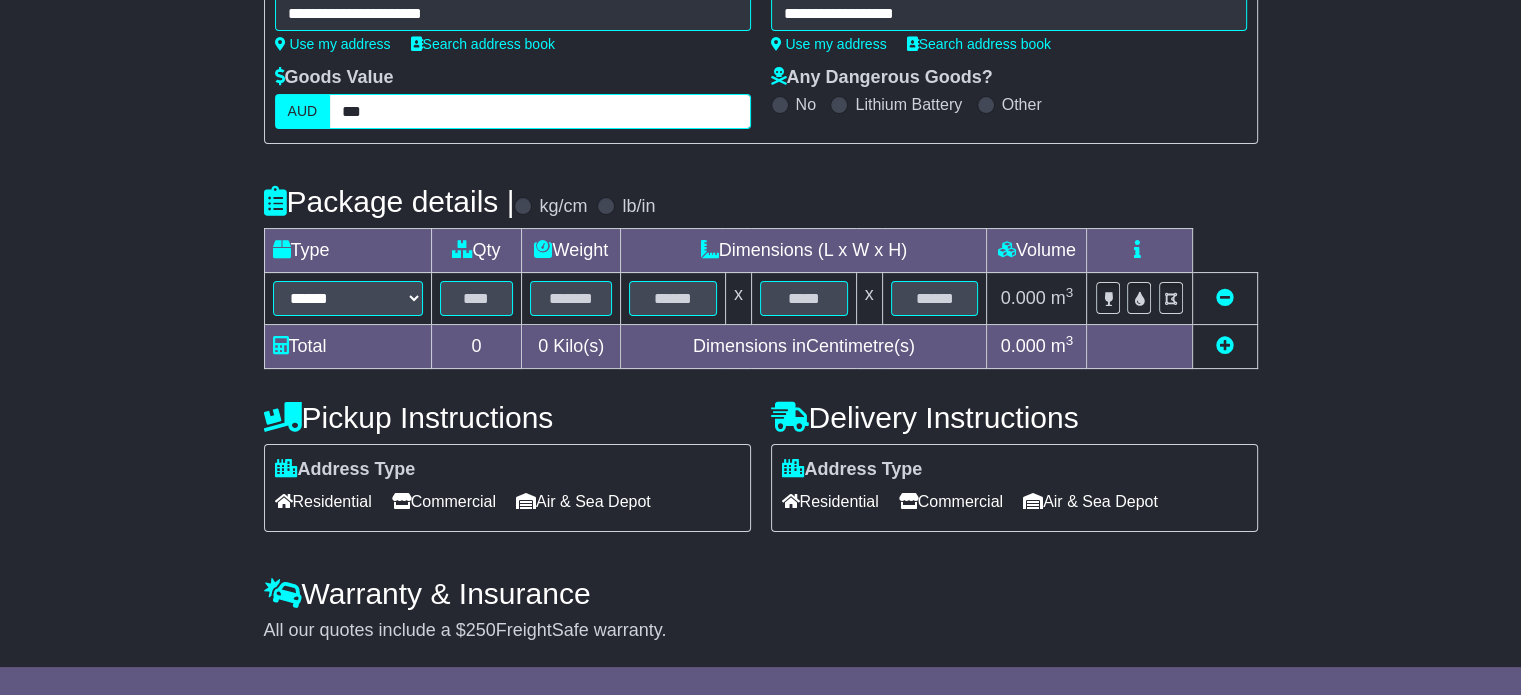 type on "***" 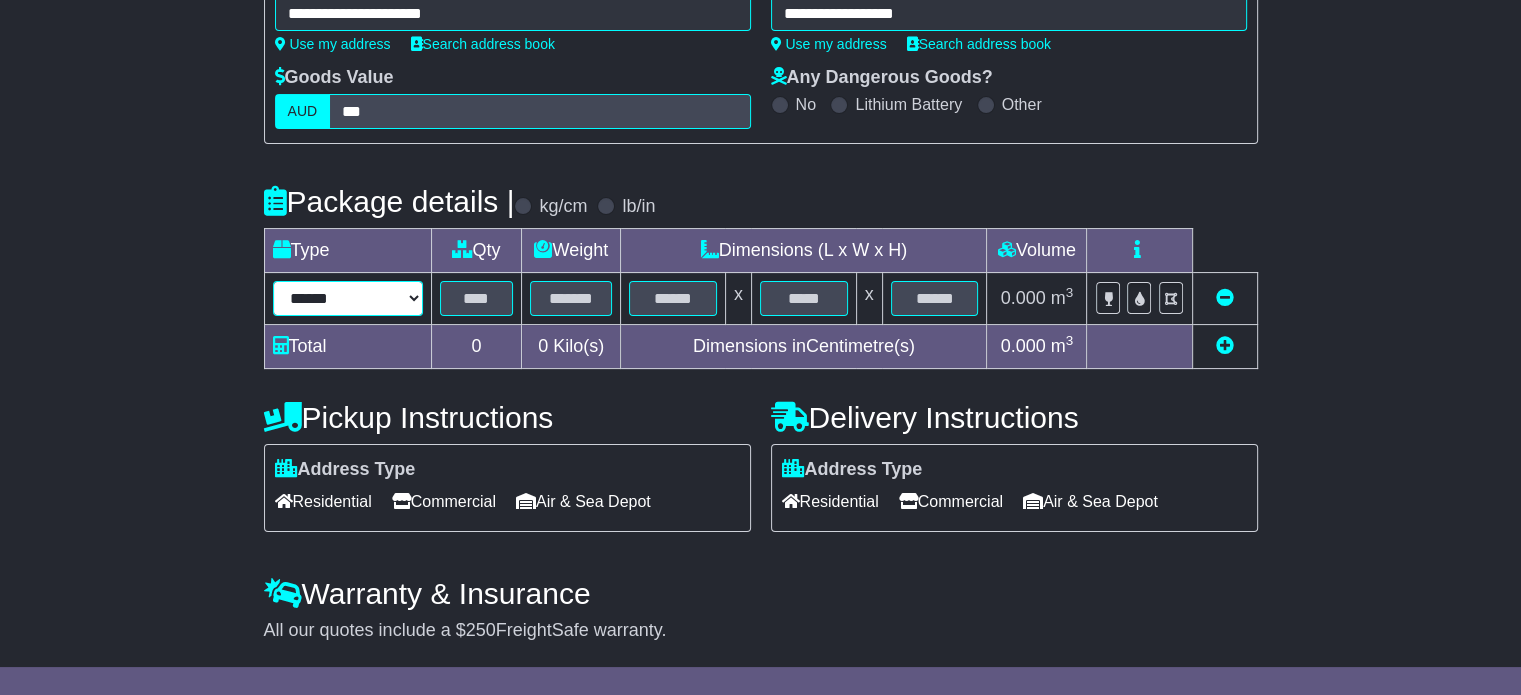 click on "****** ****** *** ******** ***** **** **** ****** *** *******" at bounding box center [348, 298] 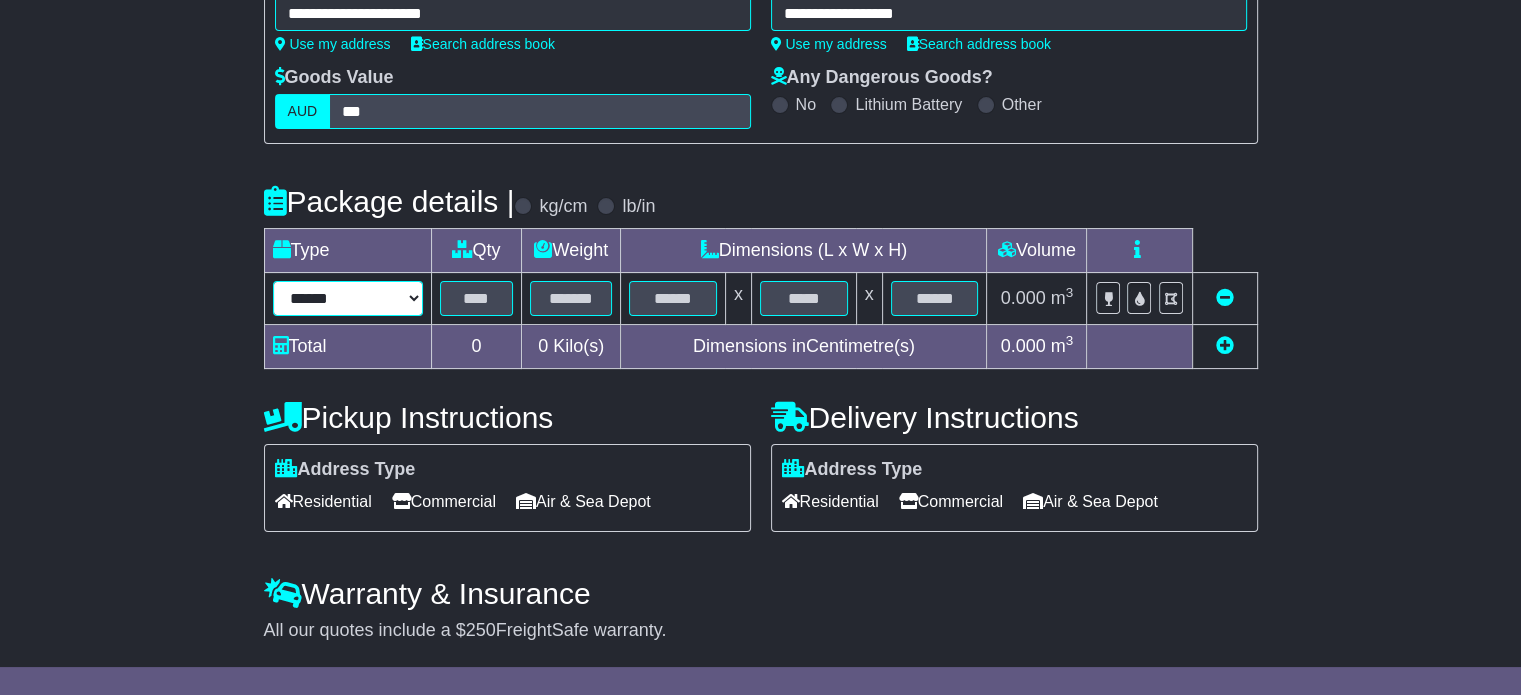 select on "***" 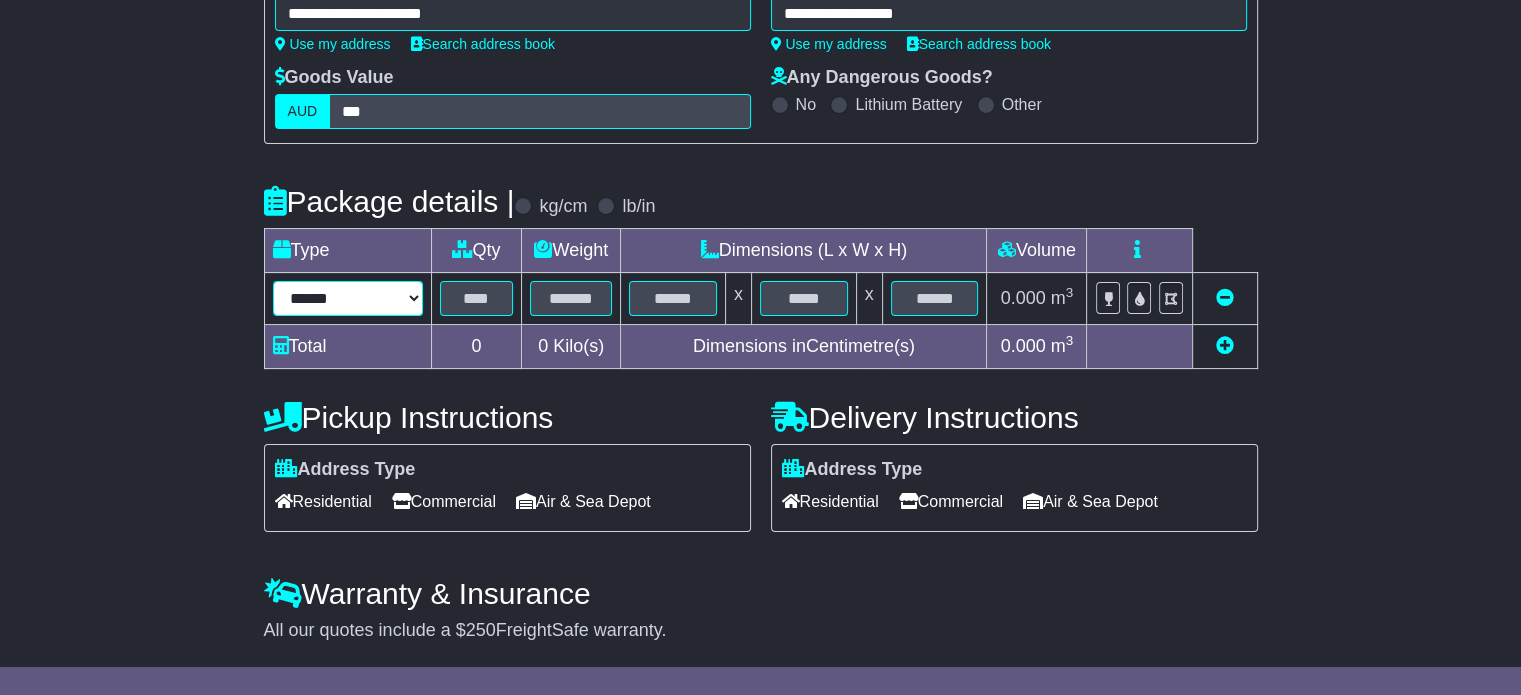 click on "****** ****** *** ******** ***** **** **** ****** *** *******" at bounding box center [348, 298] 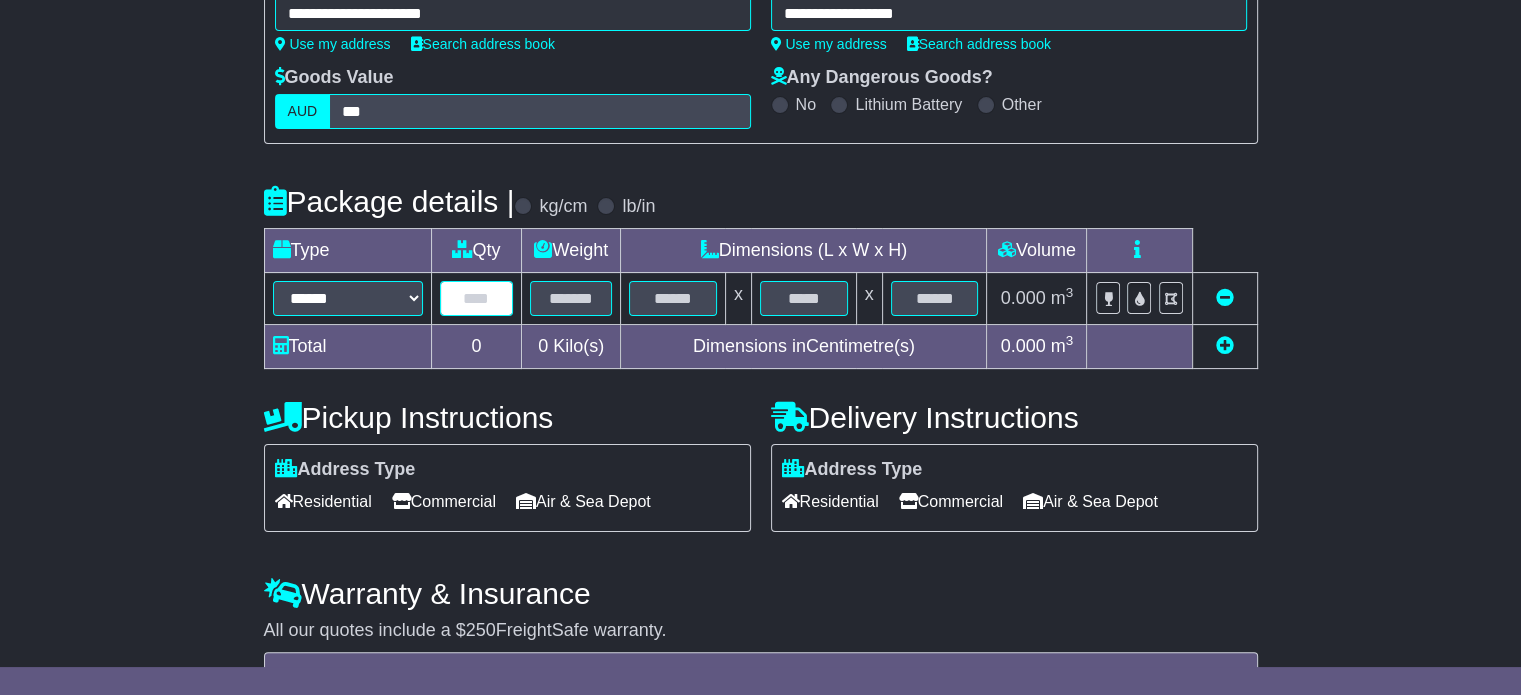 click at bounding box center [477, 298] 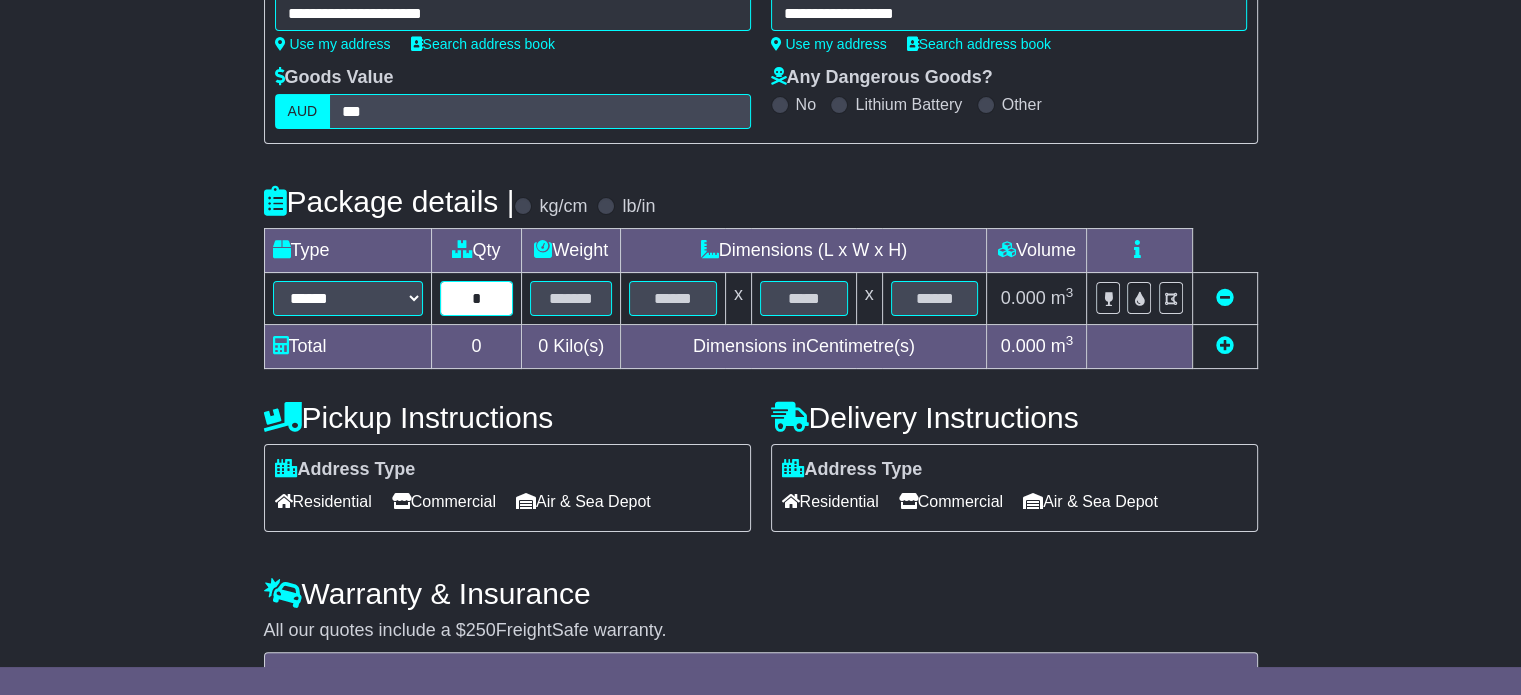 type on "*" 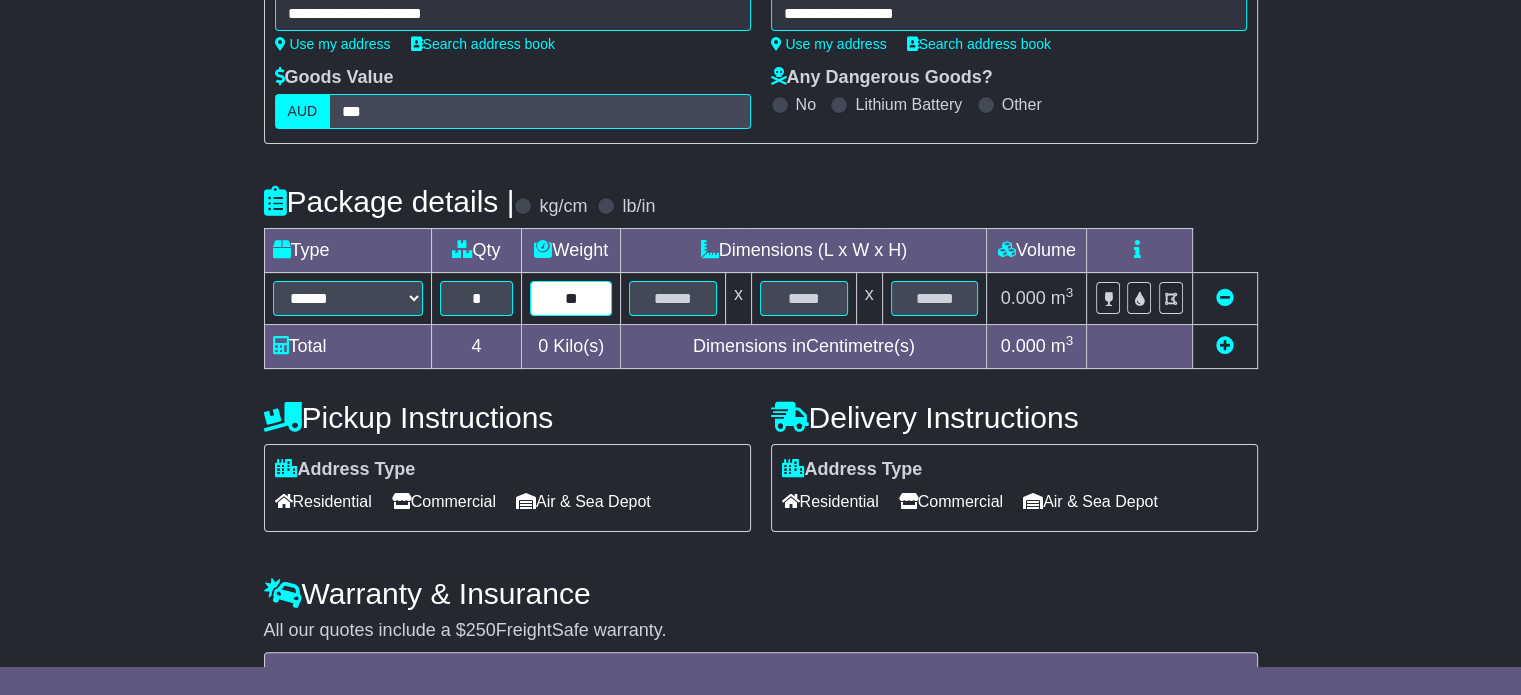 type on "**" 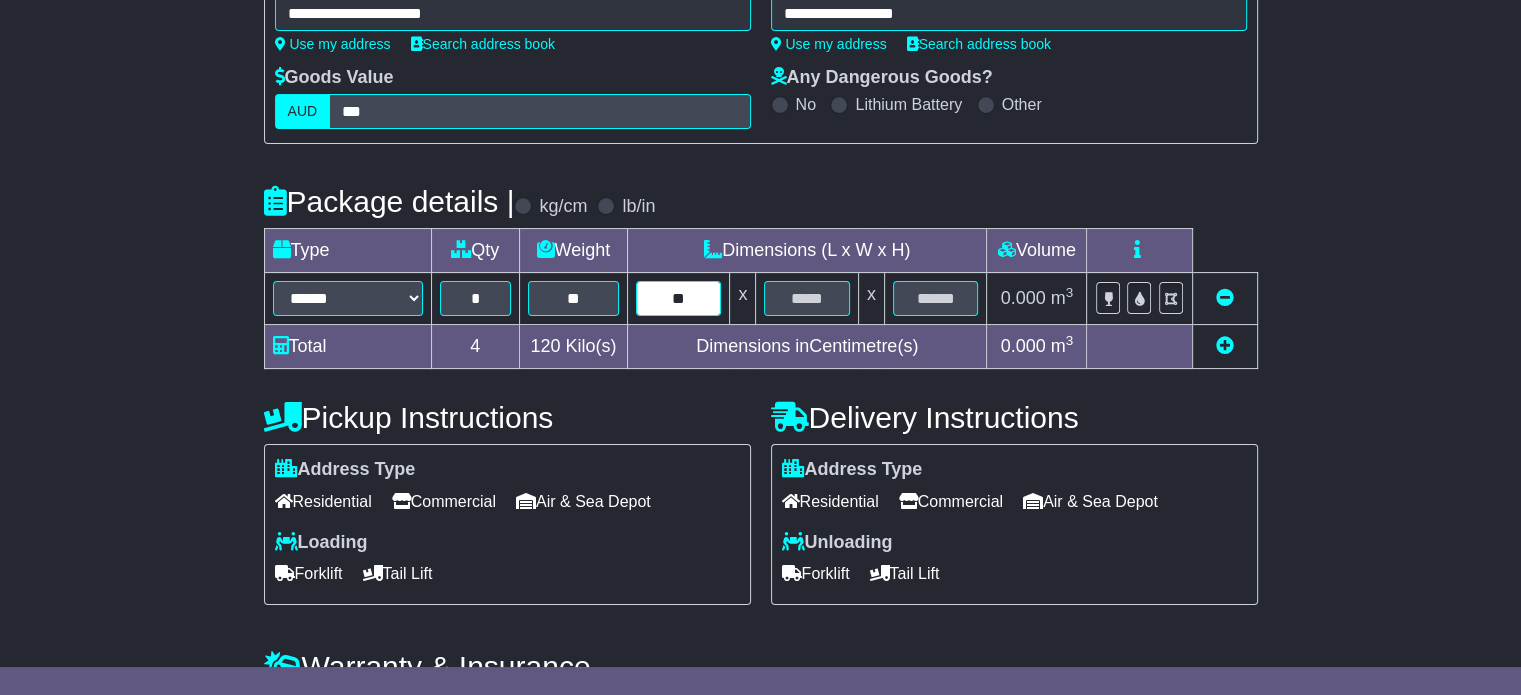 type on "**" 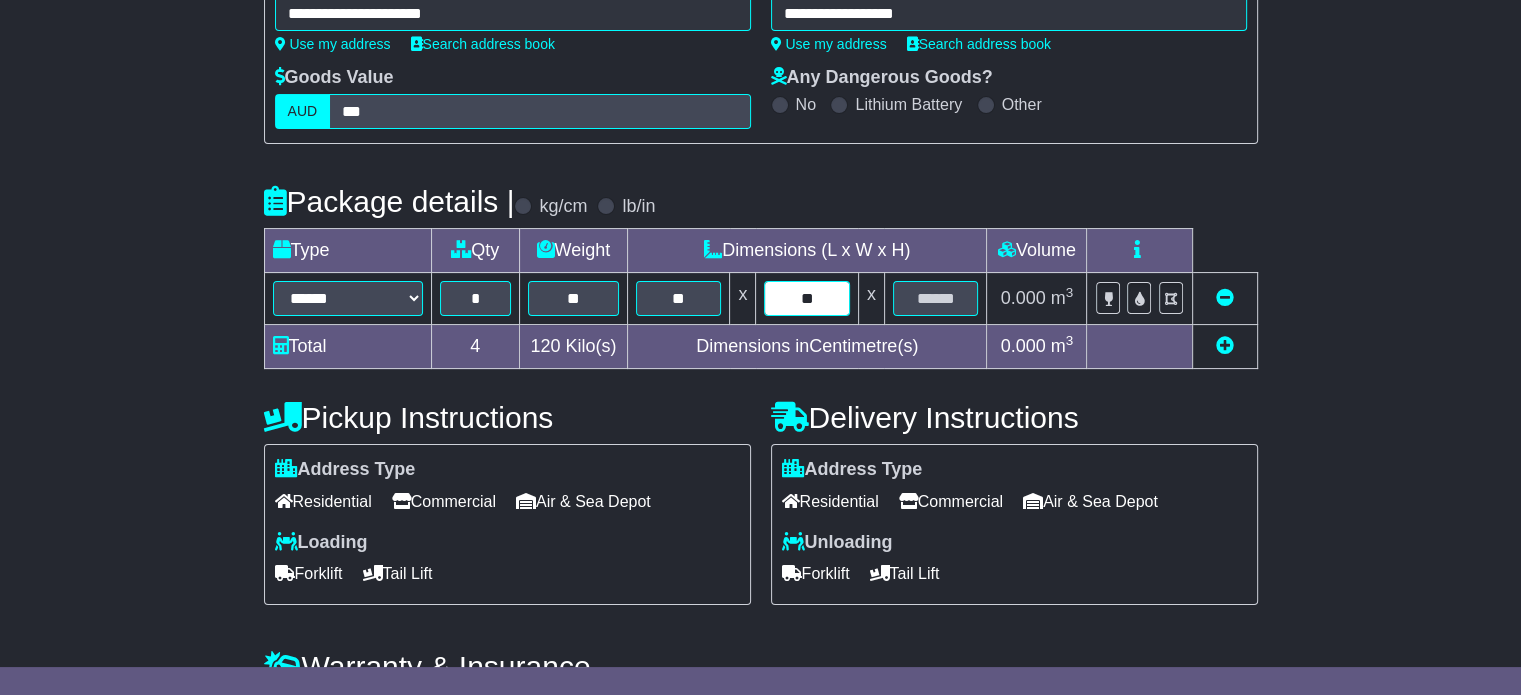 type on "**" 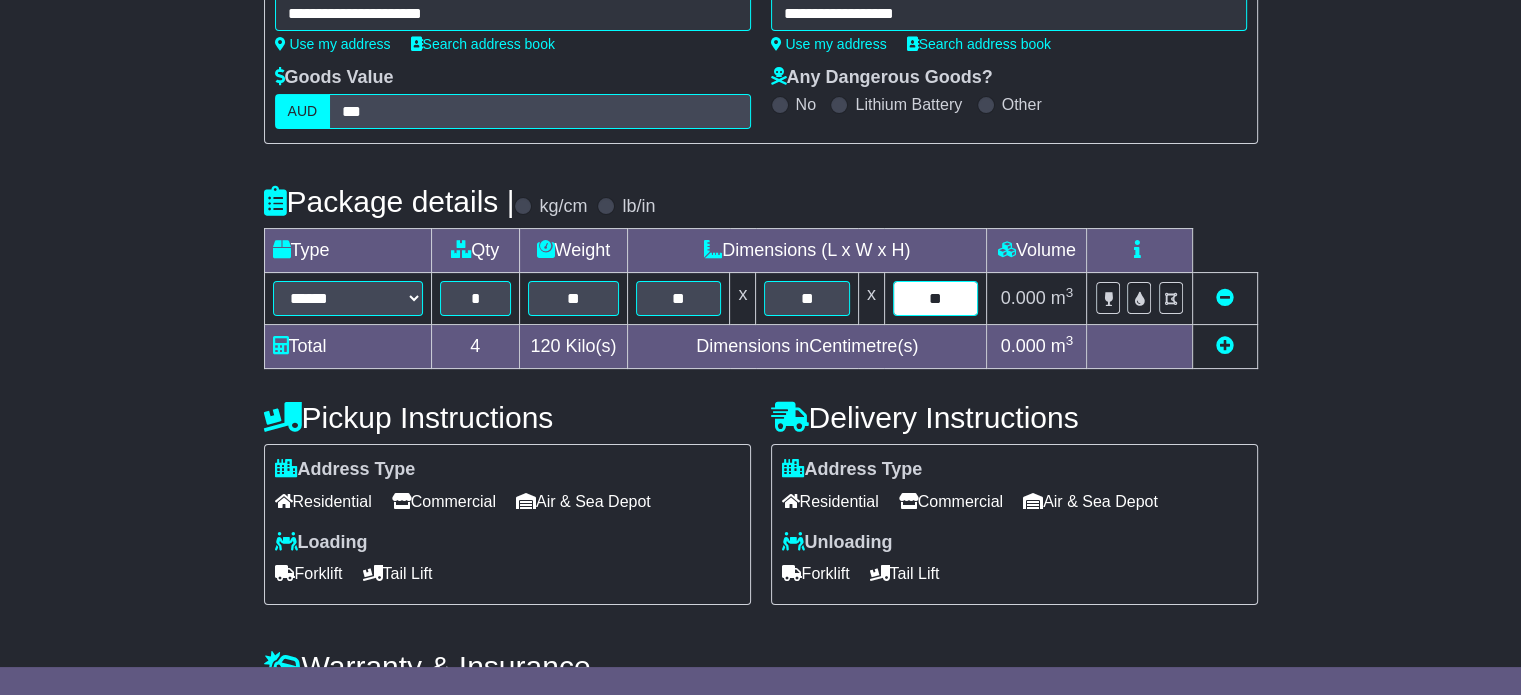 type on "**" 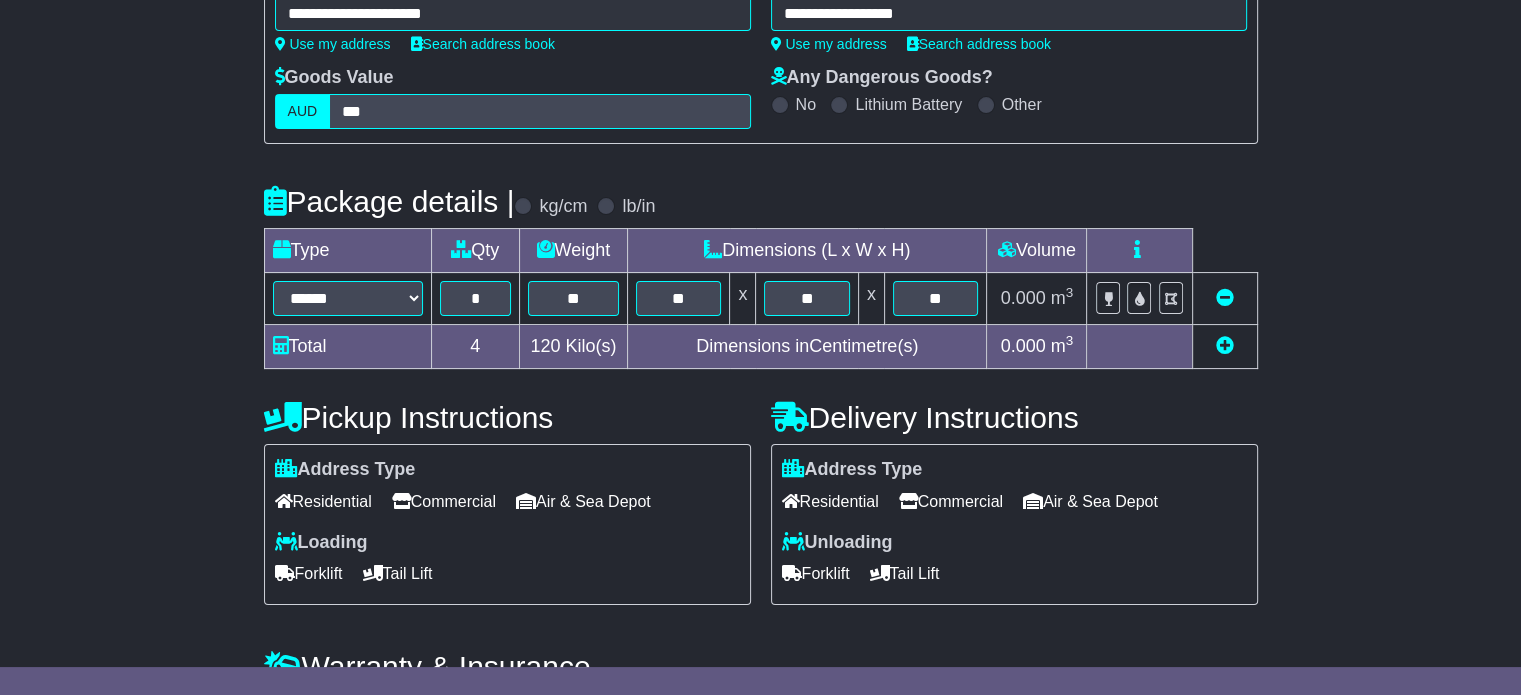 click on "**********" at bounding box center (760, 449) 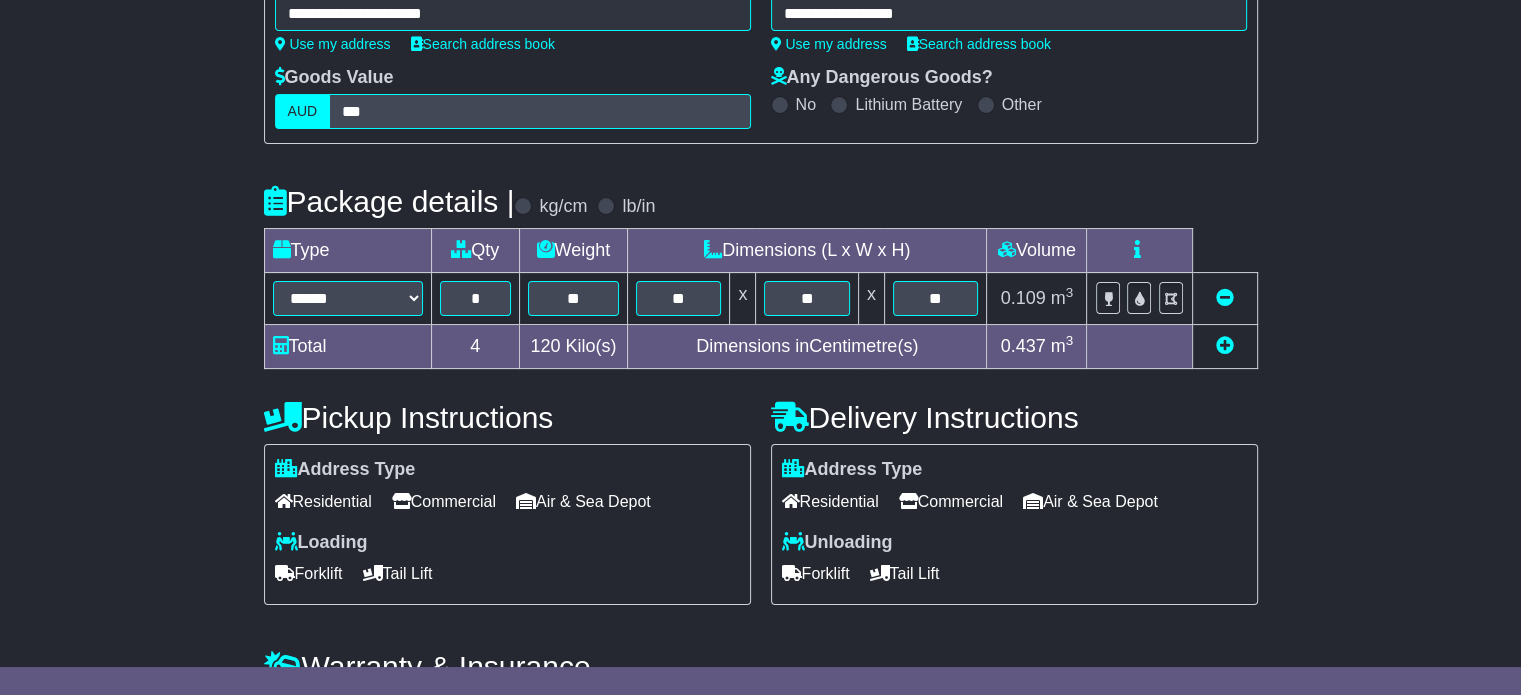 click on "Residential" at bounding box center (323, 501) 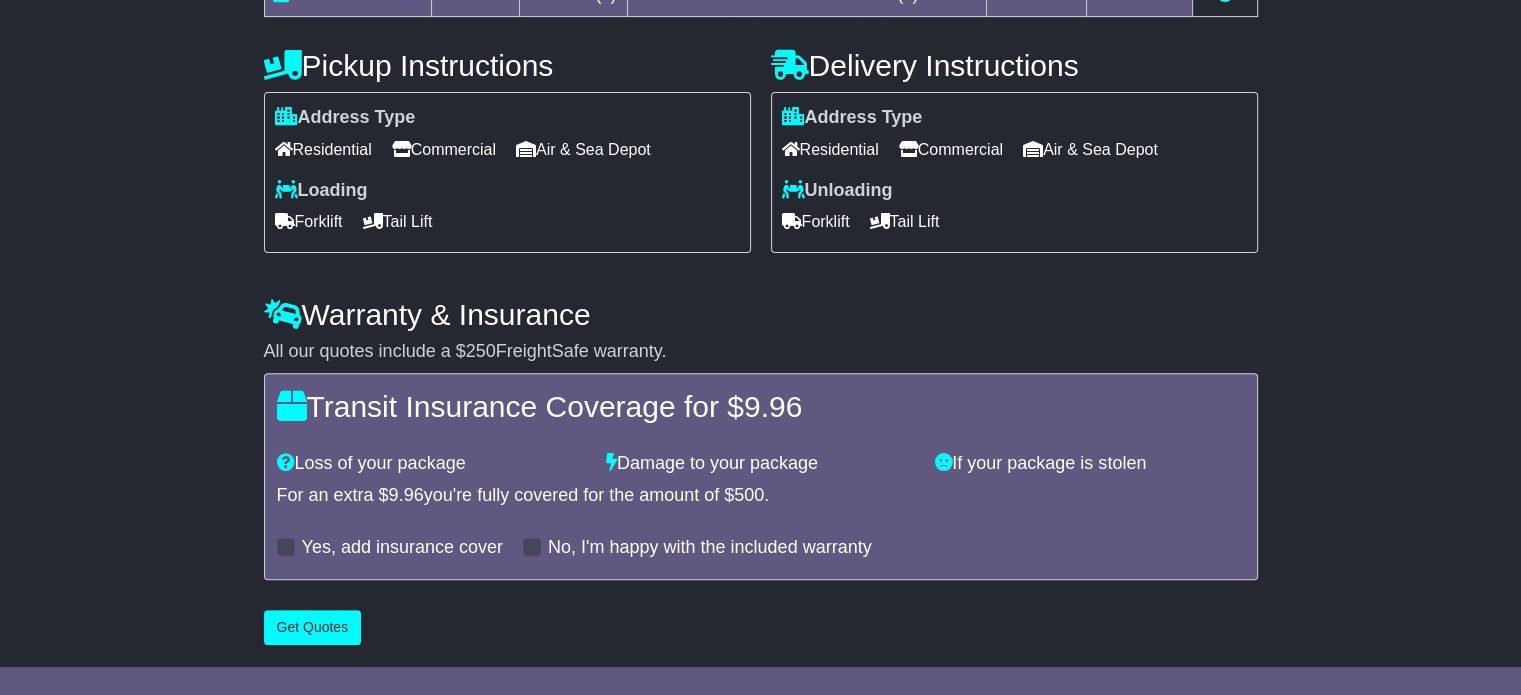 scroll, scrollTop: 653, scrollLeft: 0, axis: vertical 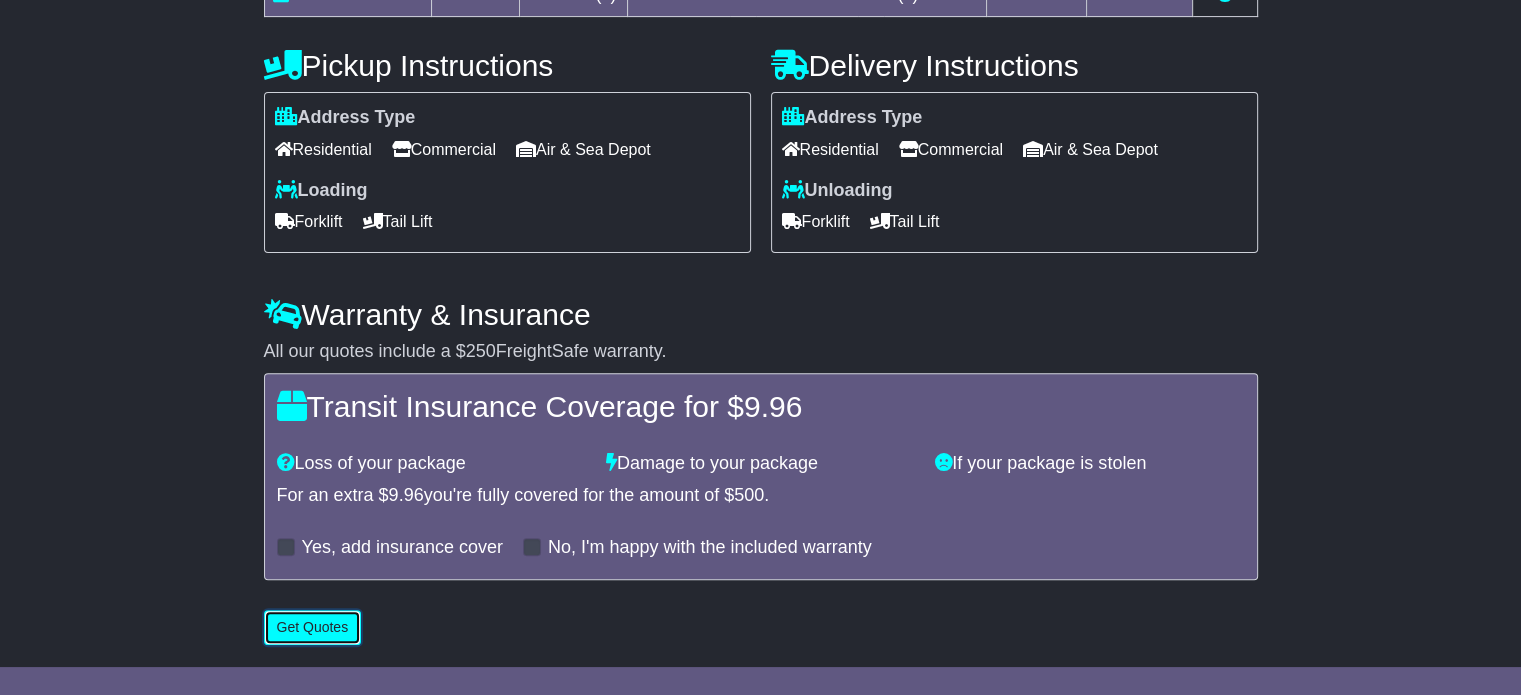 click on "Get Quotes" at bounding box center [313, 627] 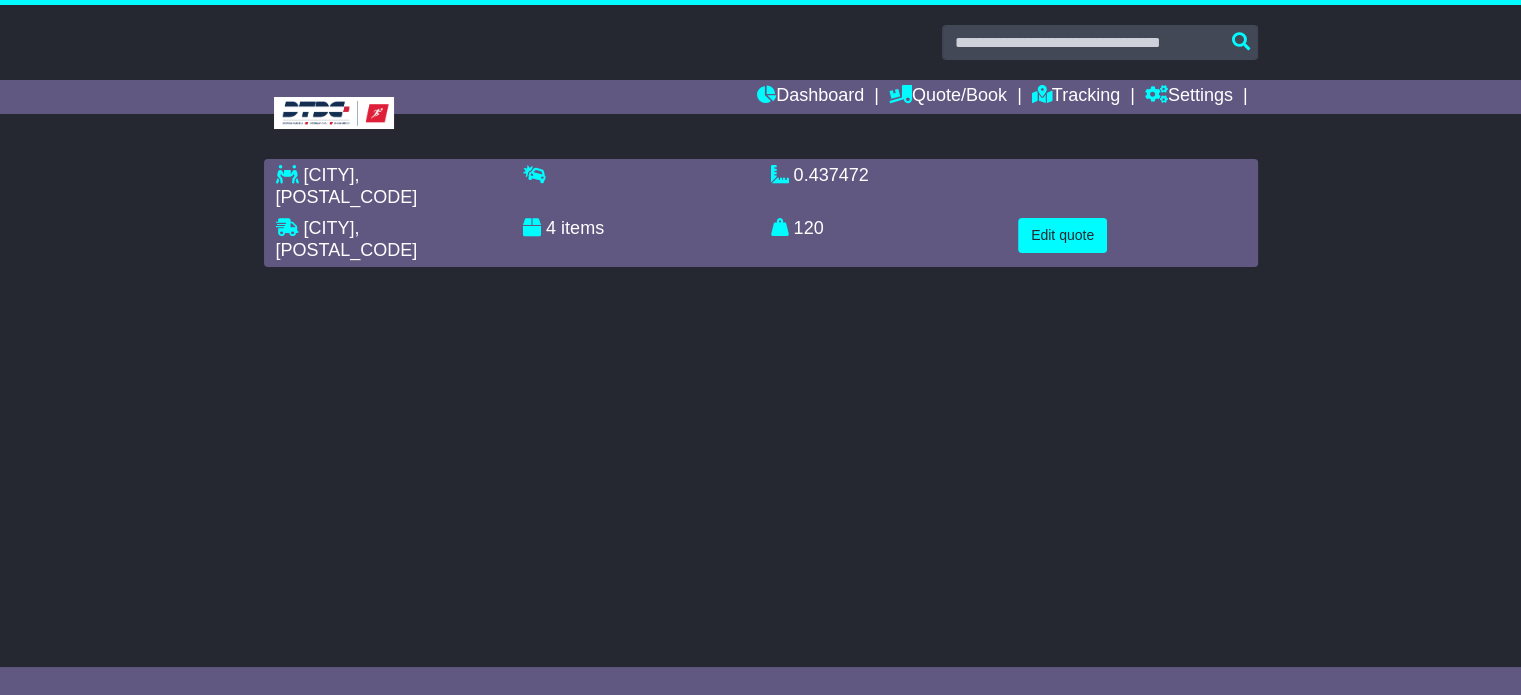 scroll, scrollTop: 0, scrollLeft: 0, axis: both 